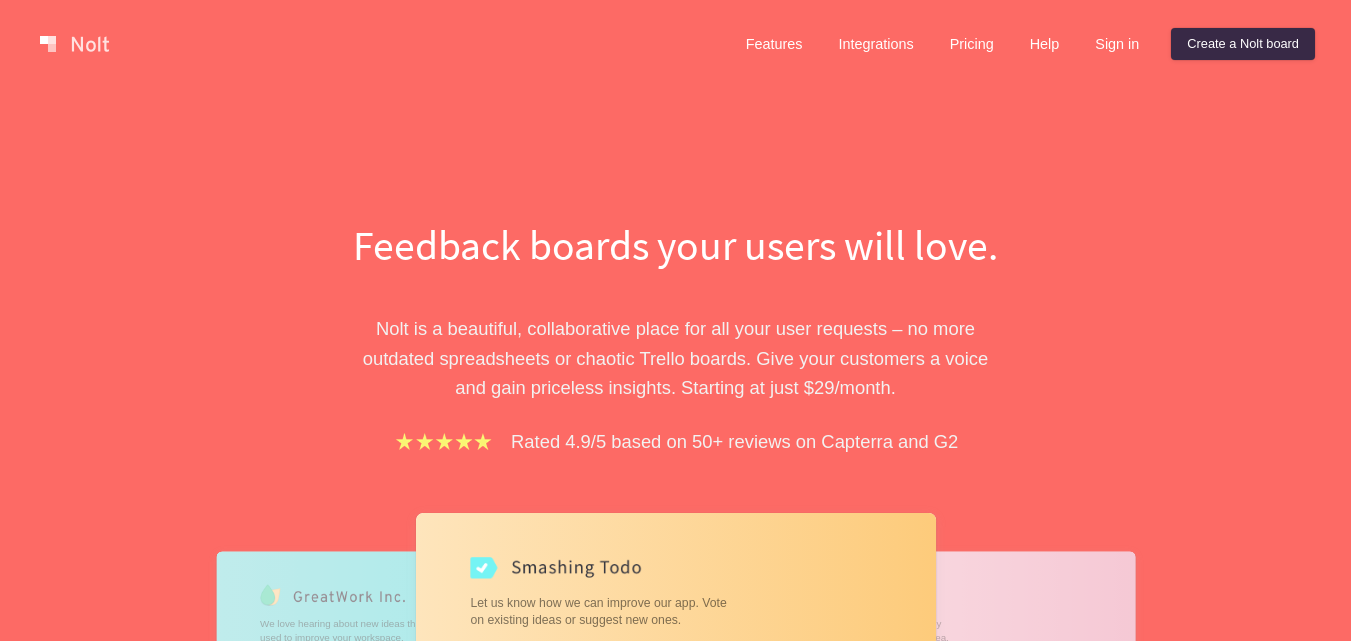 scroll, scrollTop: 0, scrollLeft: 0, axis: both 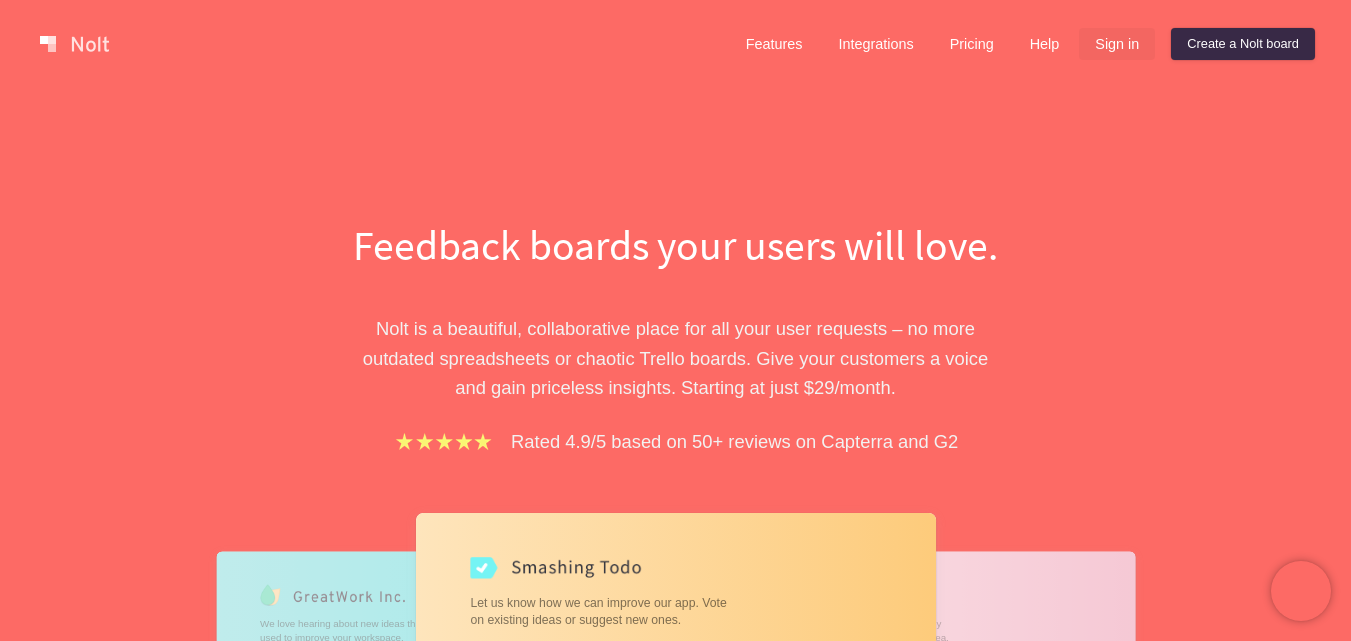click on "Sign in" at bounding box center [1117, 44] 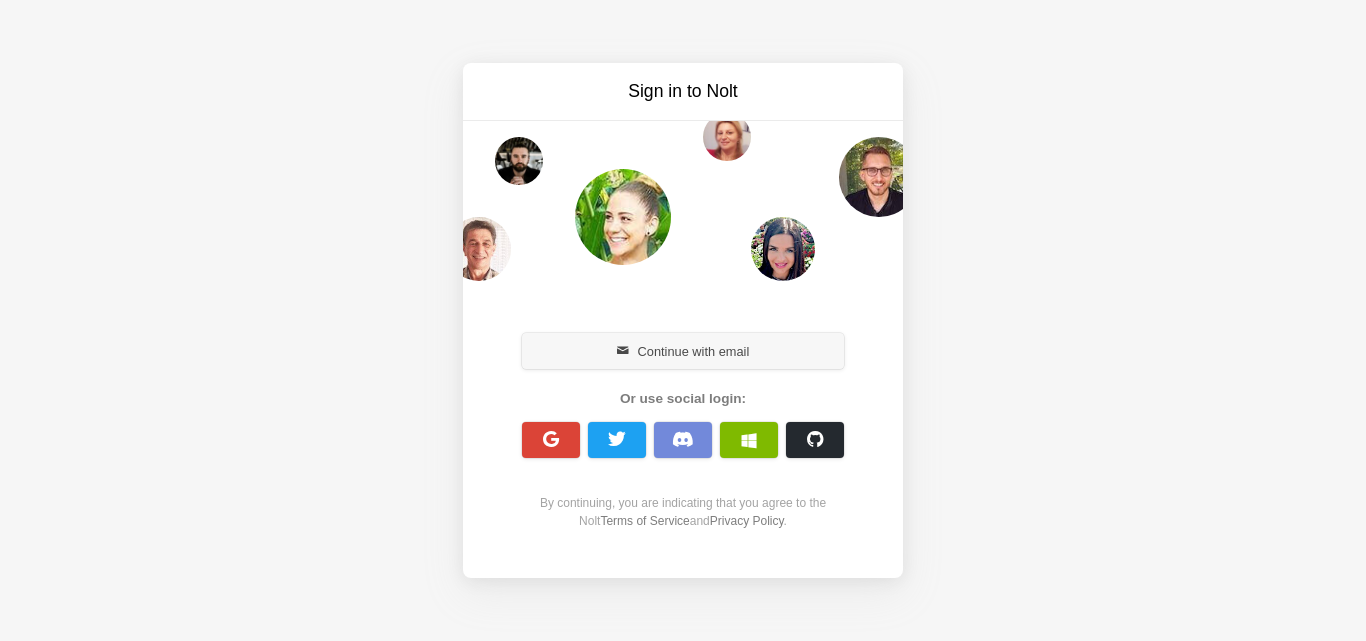 click on "Continue with email" at bounding box center [683, 351] 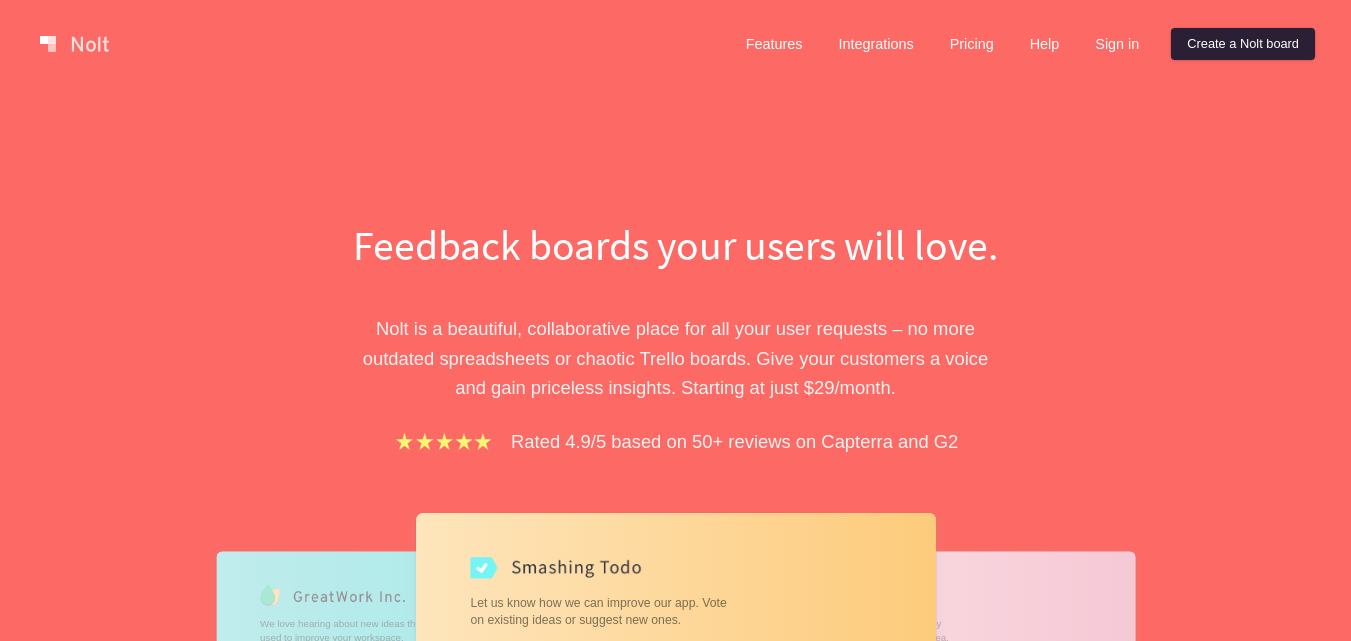 click on "Create a Nolt board" at bounding box center (1243, 44) 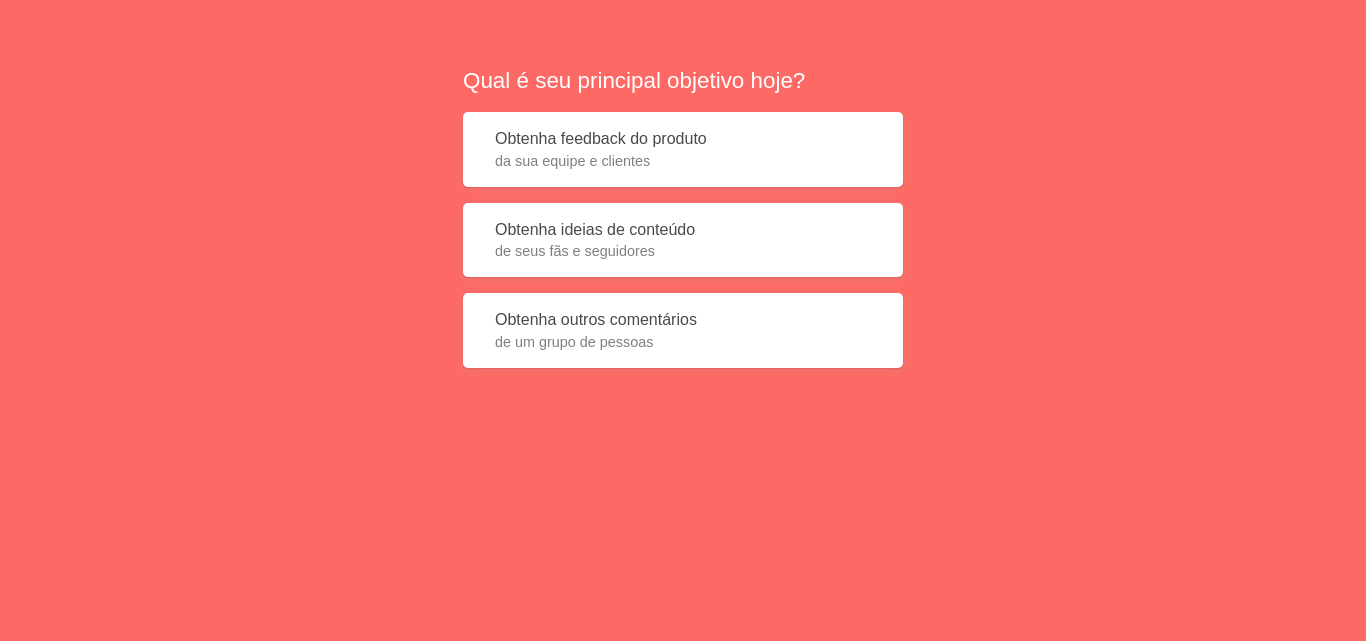 click on "Qual é seu principal objetivo hoje? Obtenha feedback do produto da sua equipe e clientes Obtenha ideias de conteúdo de seus fãs e seguidores Obtenha outros comentários de um grupo de pessoas" at bounding box center [683, 224] 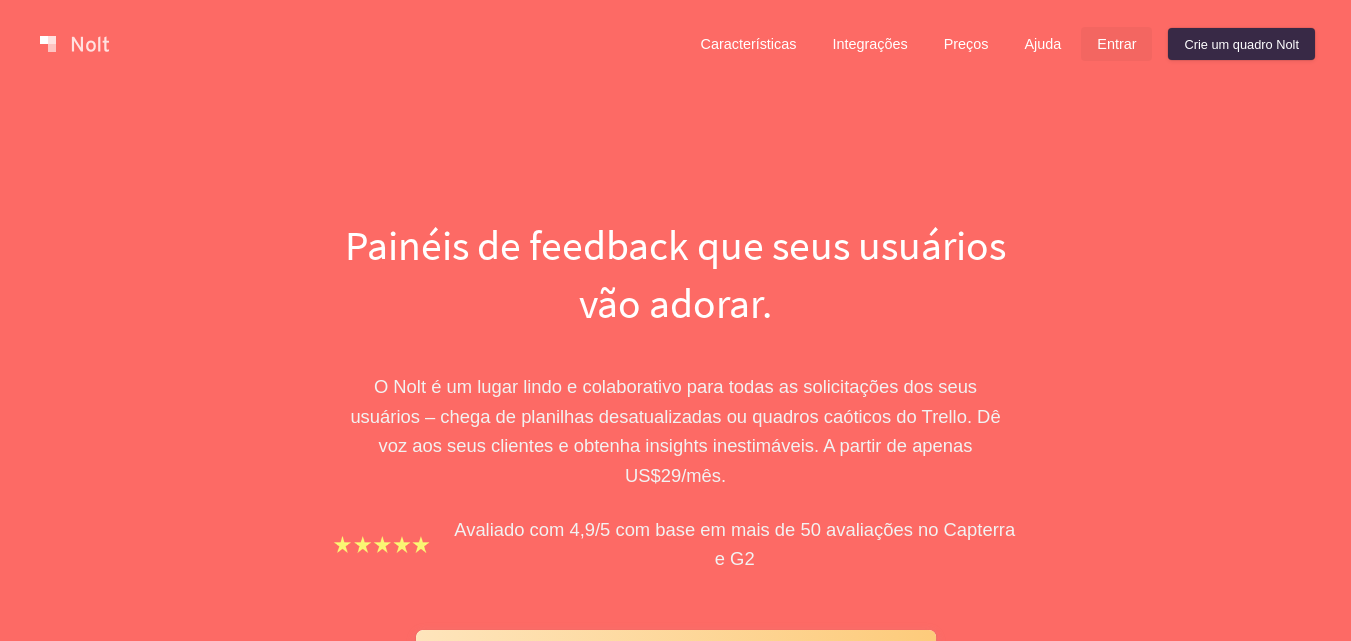 click on "Entrar" at bounding box center (749, 45) 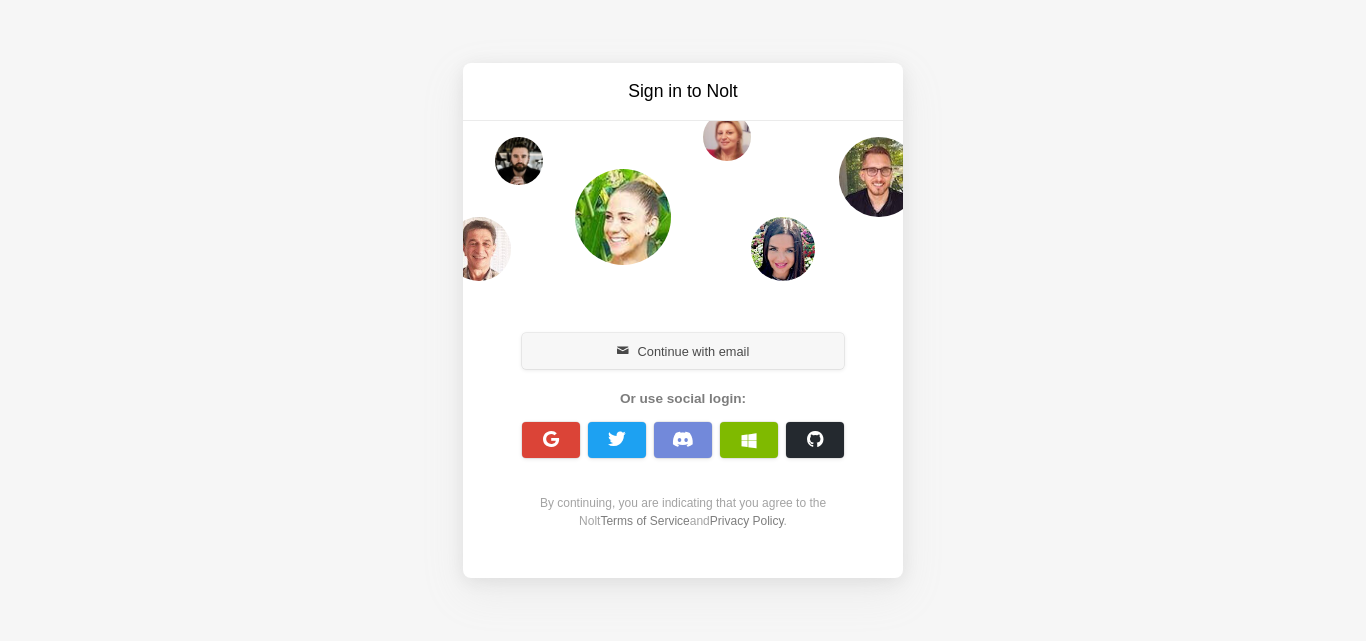 click on "Continue with email" at bounding box center [683, 351] 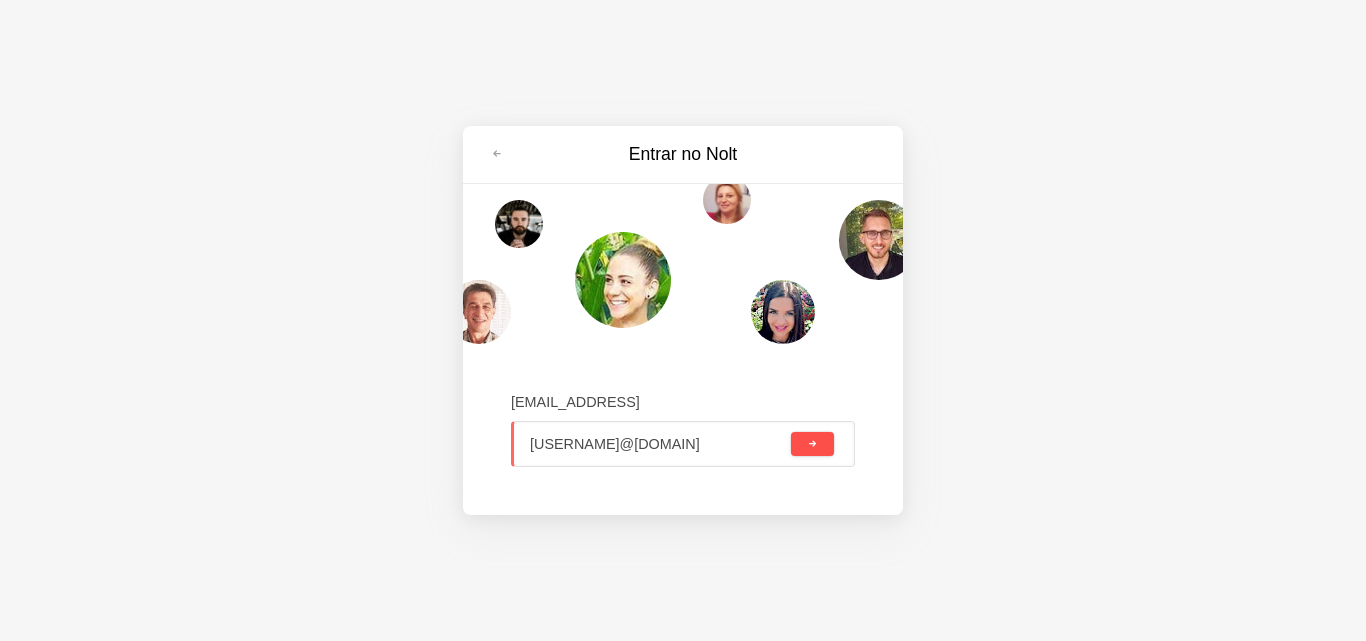 click at bounding box center [812, 444] 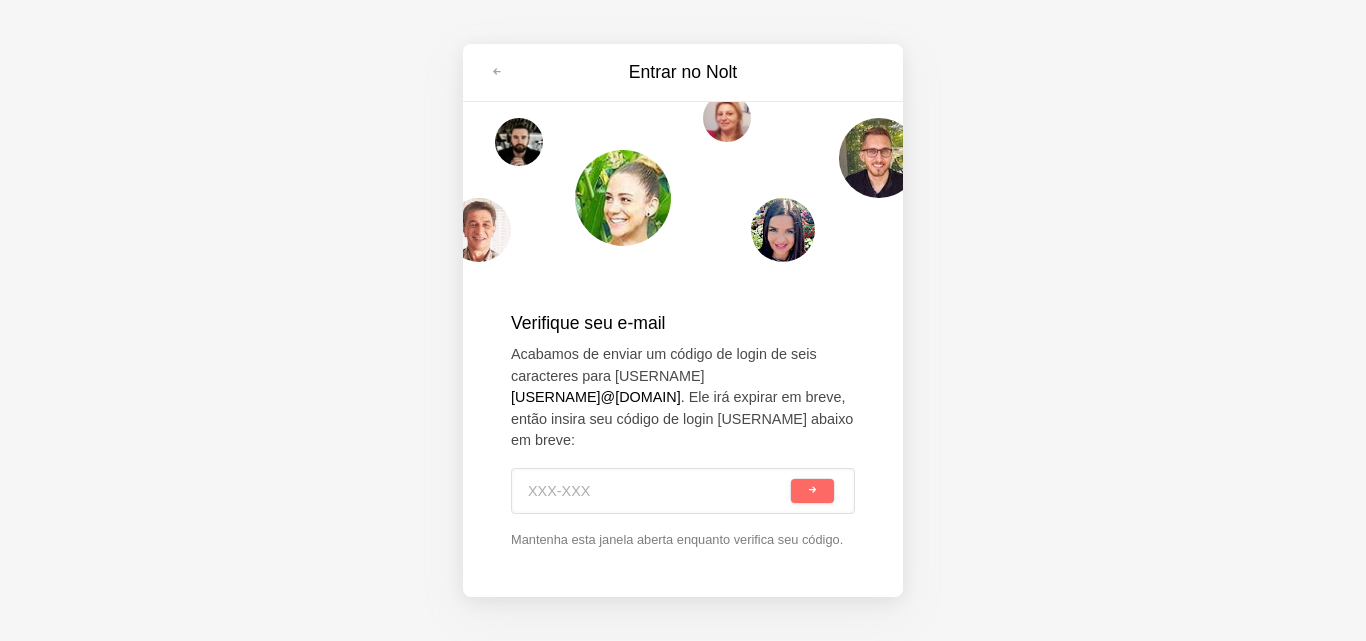 click on "[USERNAME]@[DOMAIN]" at bounding box center (596, 397) 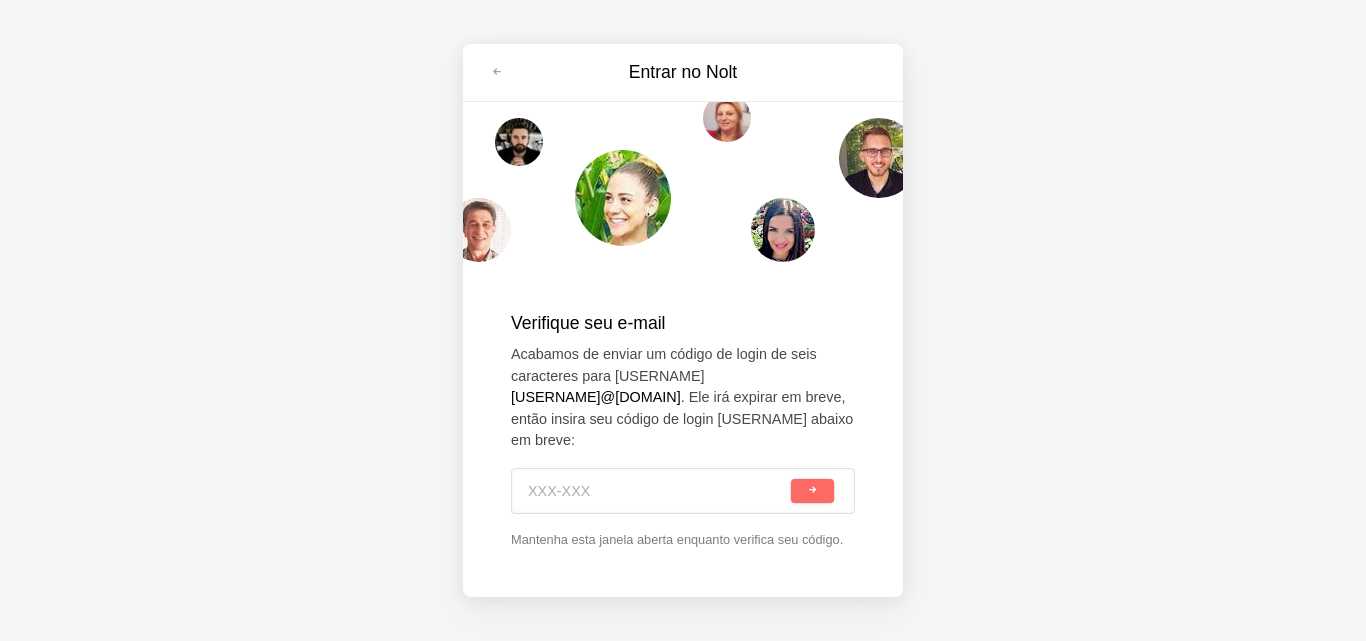 click at bounding box center (657, 491) 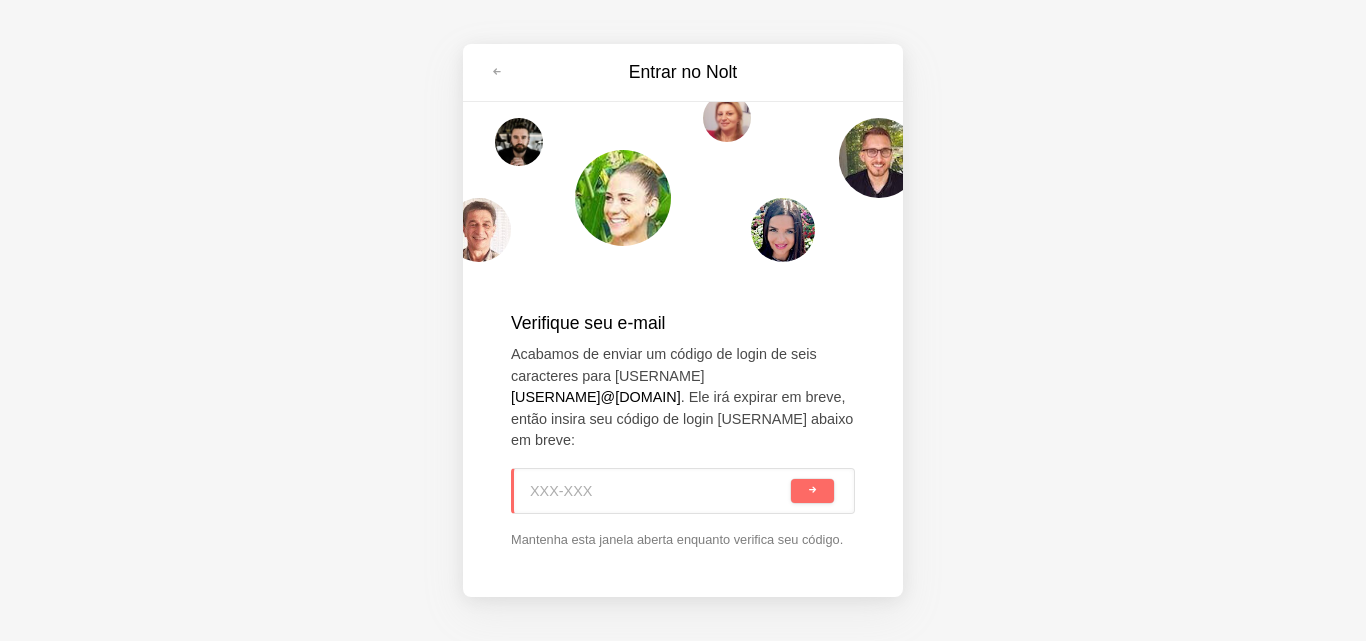 paste on "QBX-XXT" 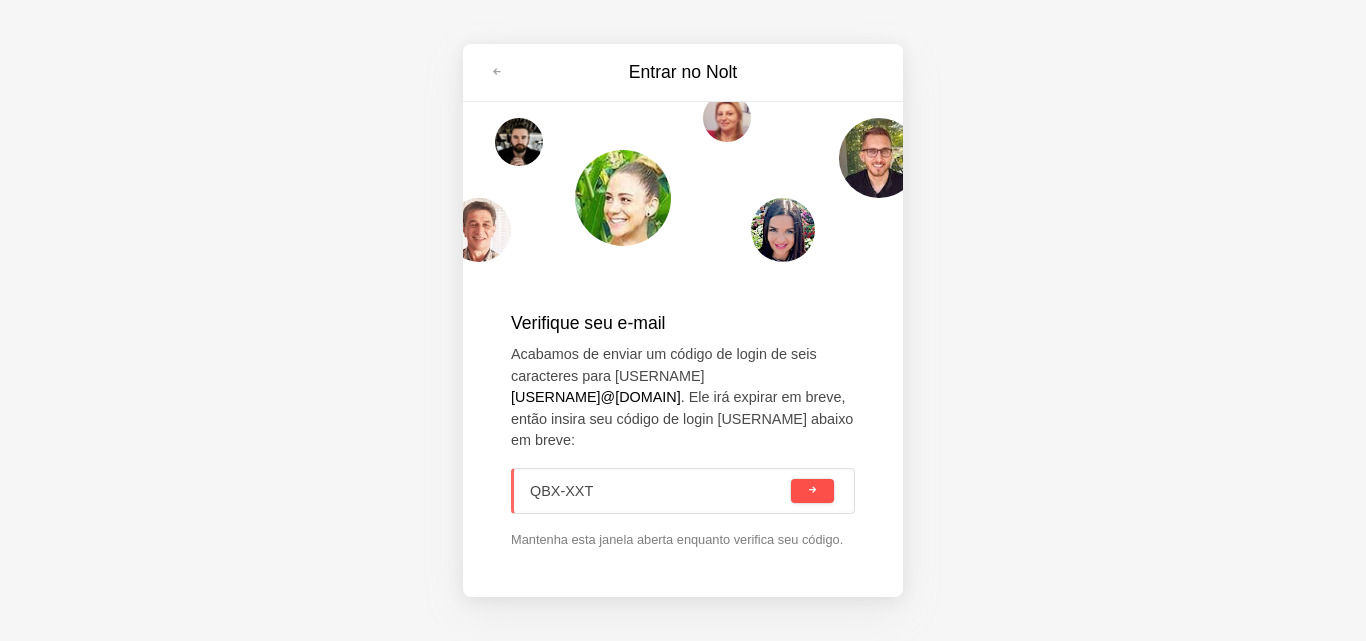 click at bounding box center (812, 491) 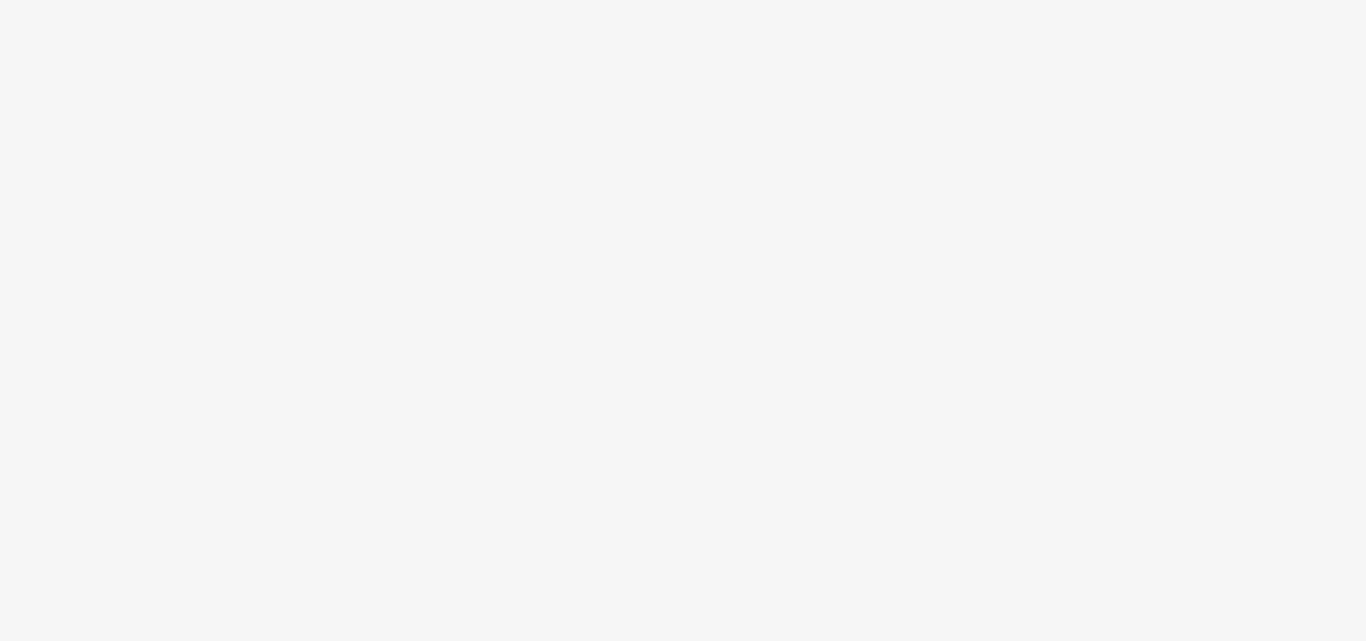 scroll, scrollTop: 0, scrollLeft: 0, axis: both 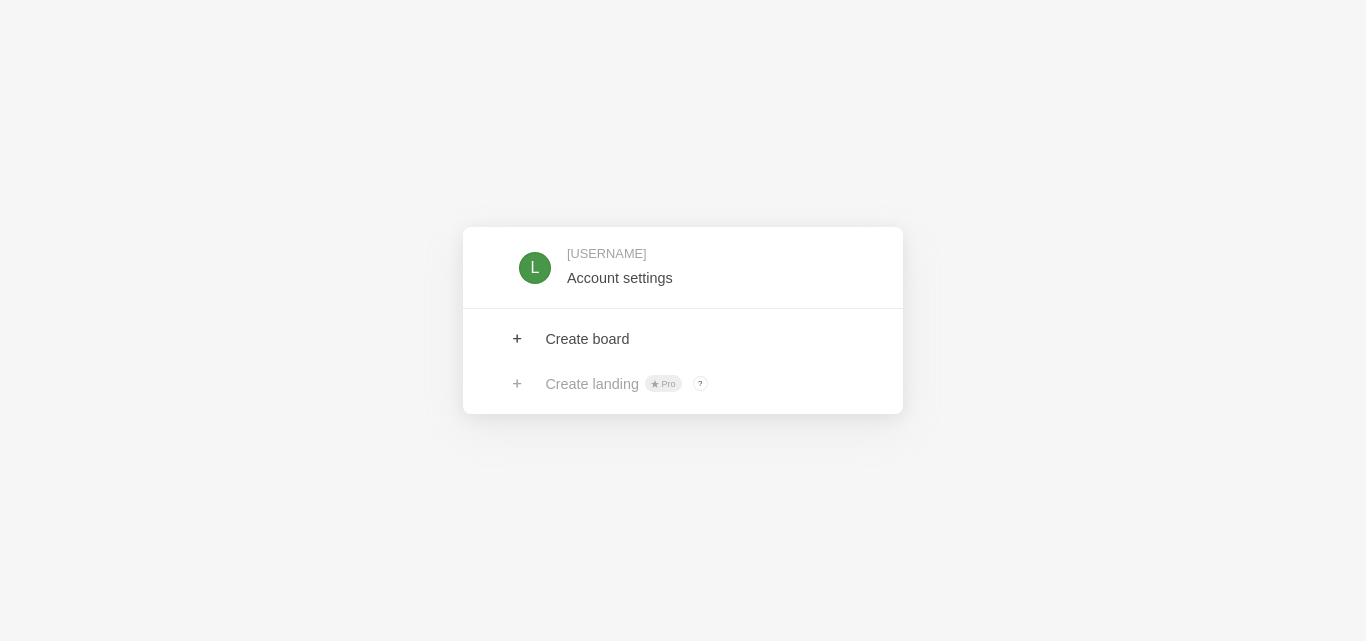 click on "[USERNAME] Account settings Create board Create landing   Pro ? Board owners with Pro & Enterprise plan can create landings" at bounding box center (683, 320) 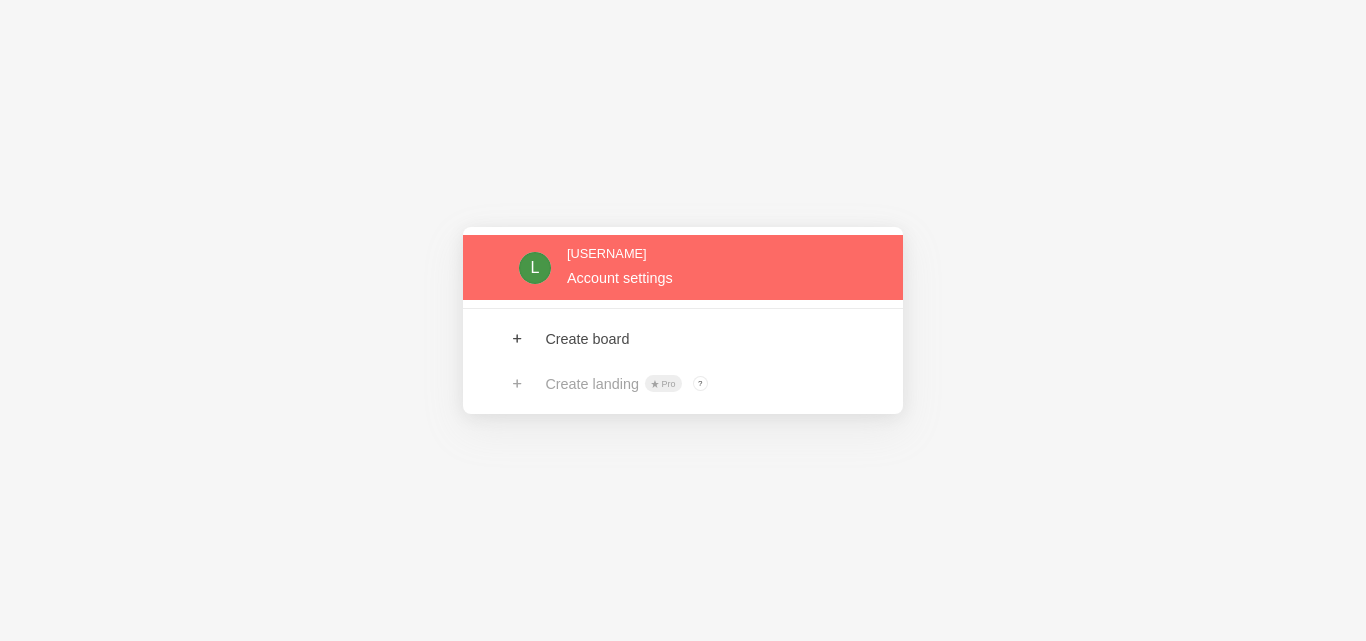 click at bounding box center [683, 267] 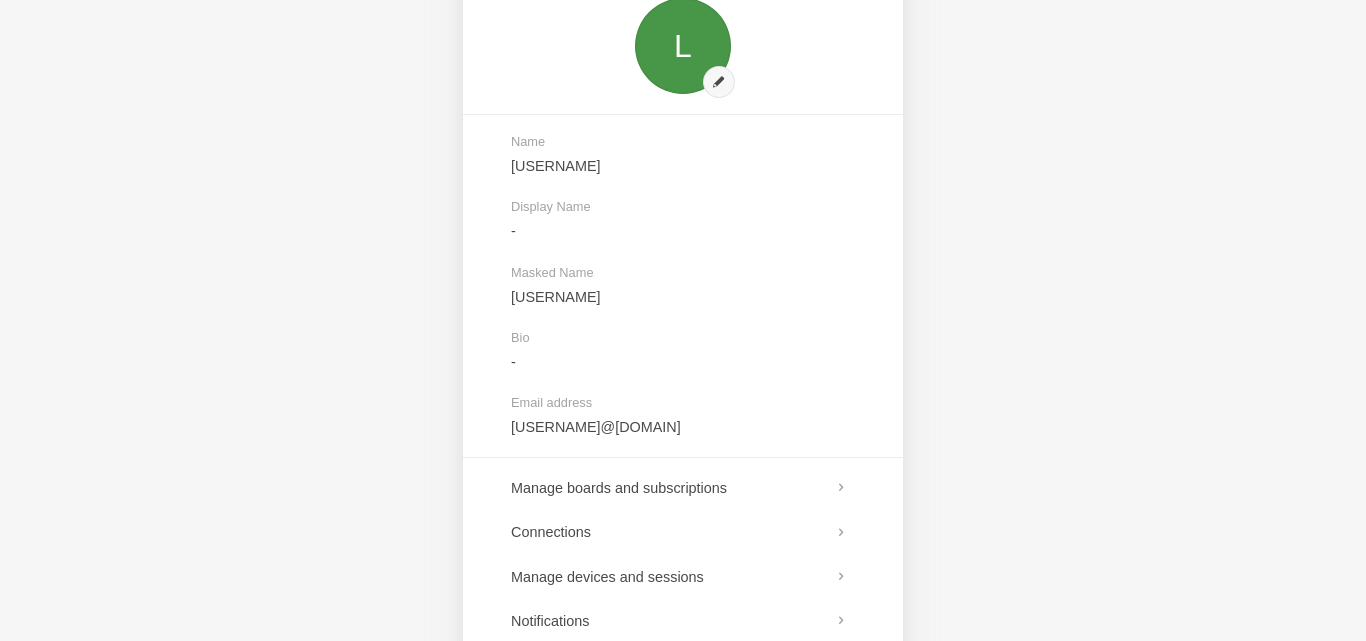 scroll, scrollTop: 0, scrollLeft: 0, axis: both 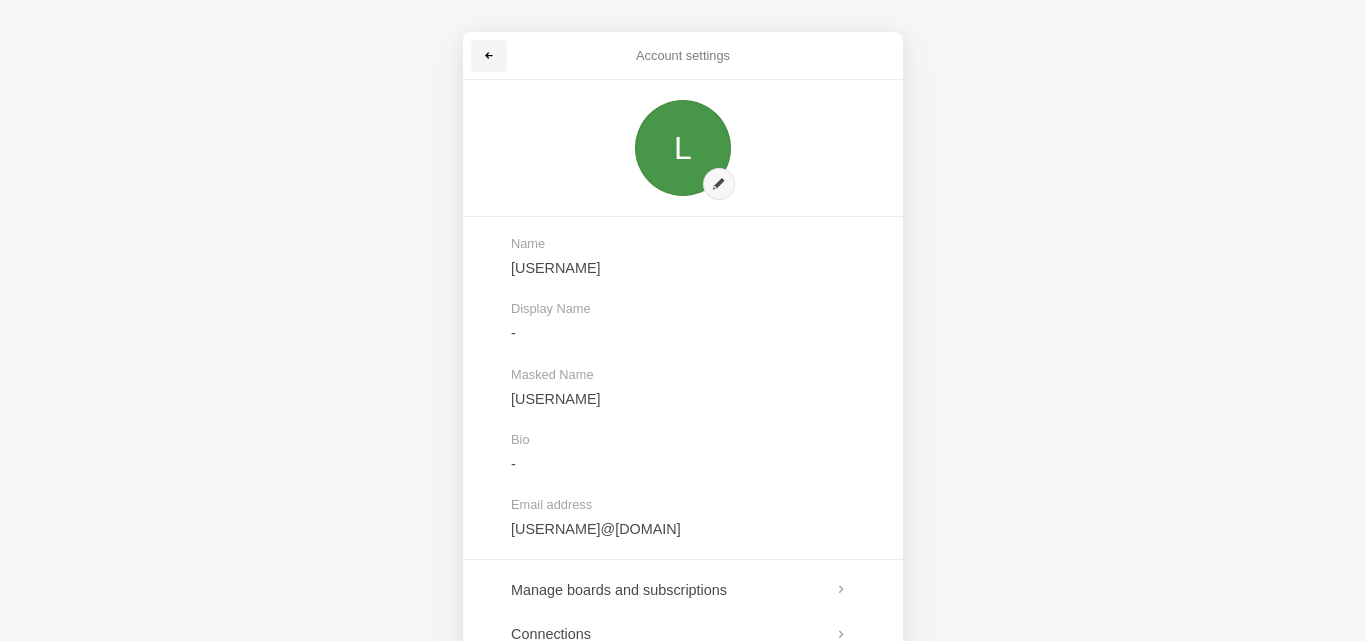 click at bounding box center [489, 56] 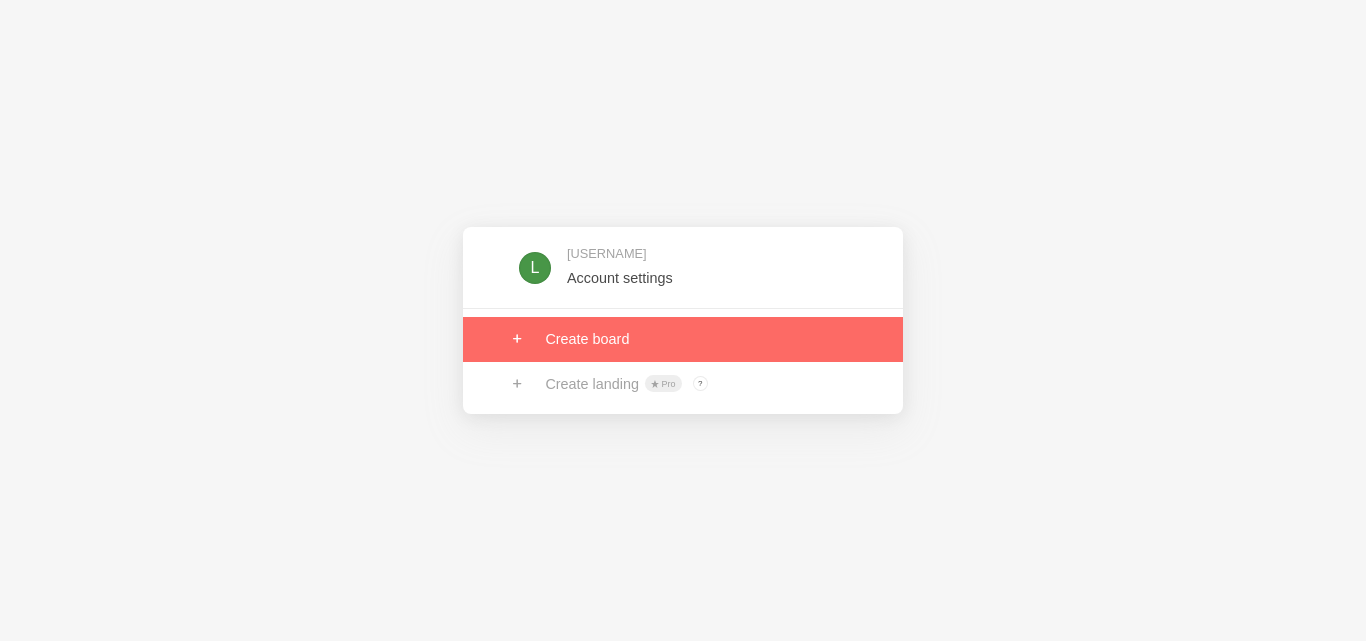 click at bounding box center [683, 339] 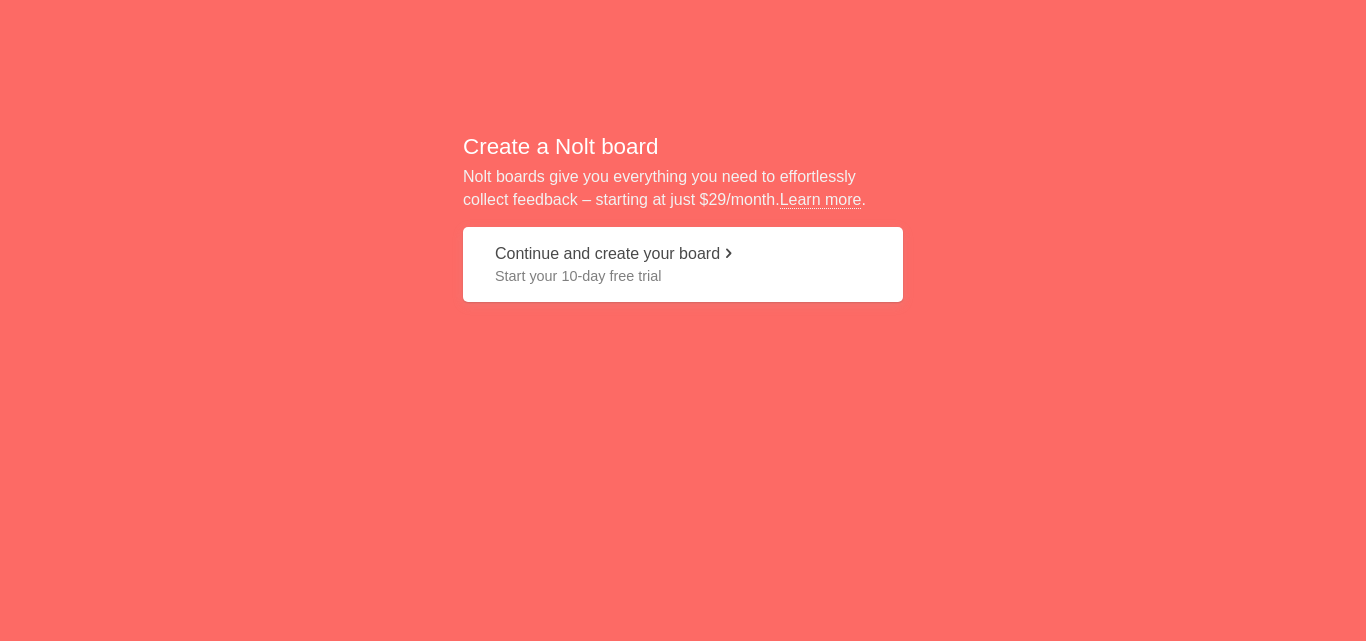 scroll, scrollTop: 0, scrollLeft: 0, axis: both 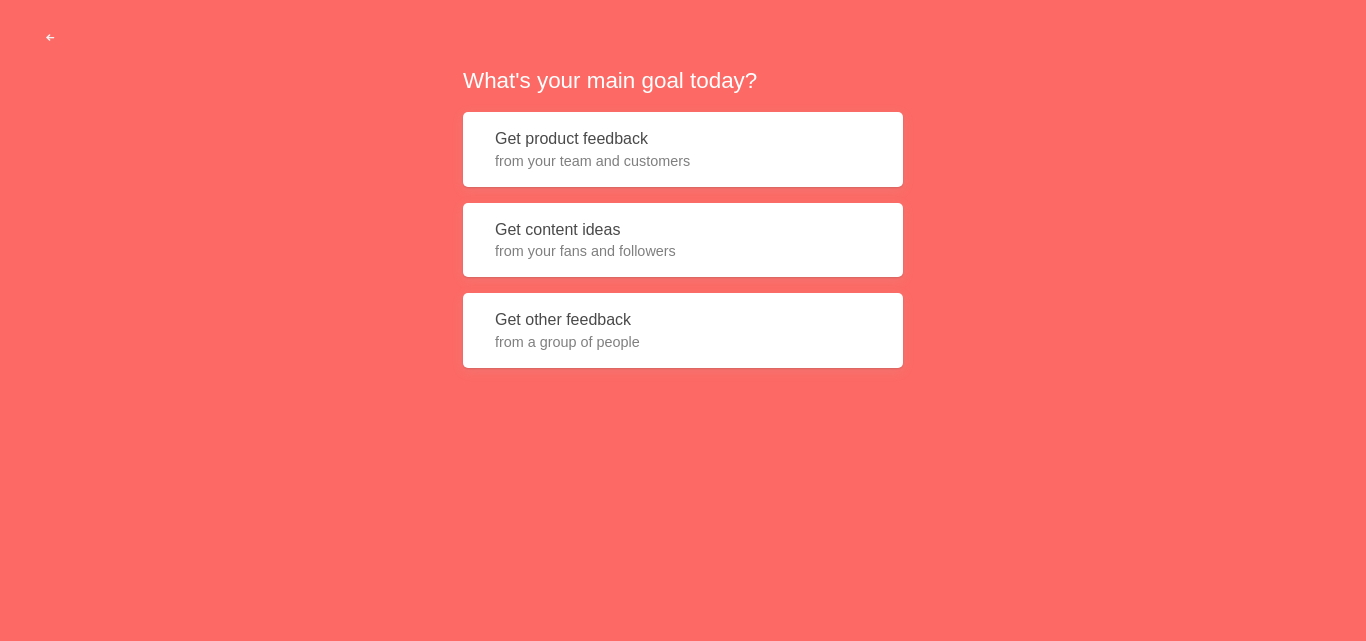 click on "Get content ideas from your fans and followers" at bounding box center [683, 240] 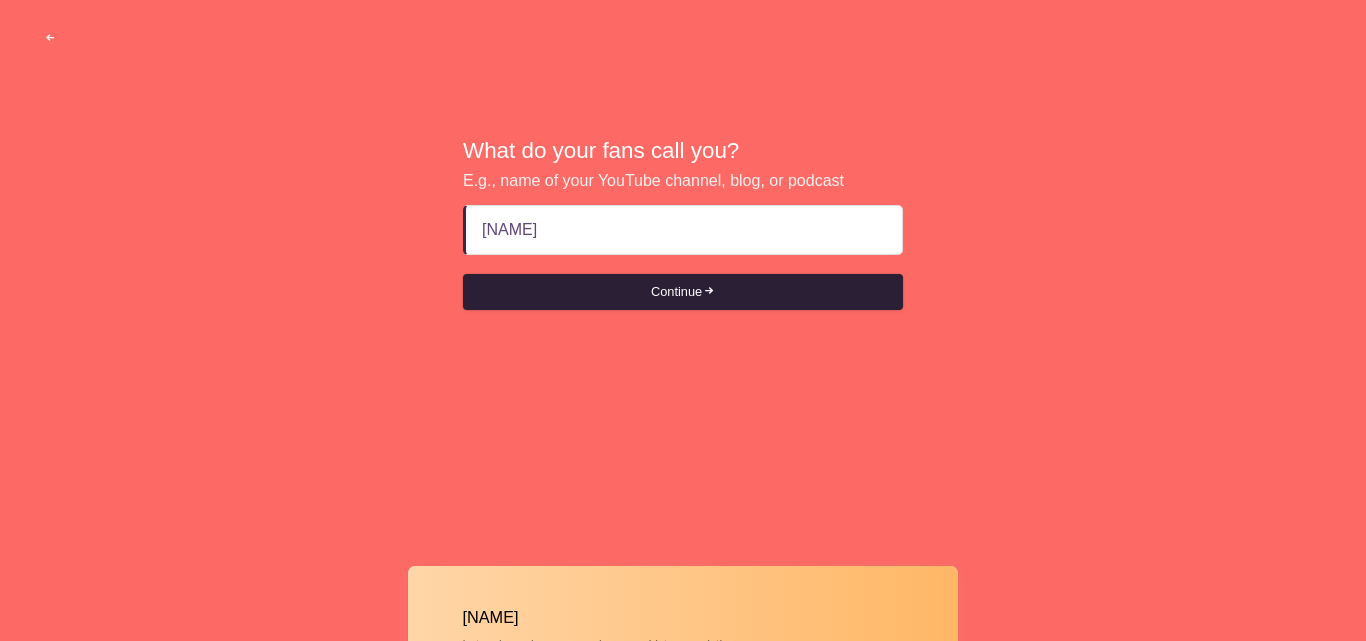 click on "Continue" at bounding box center [683, 292] 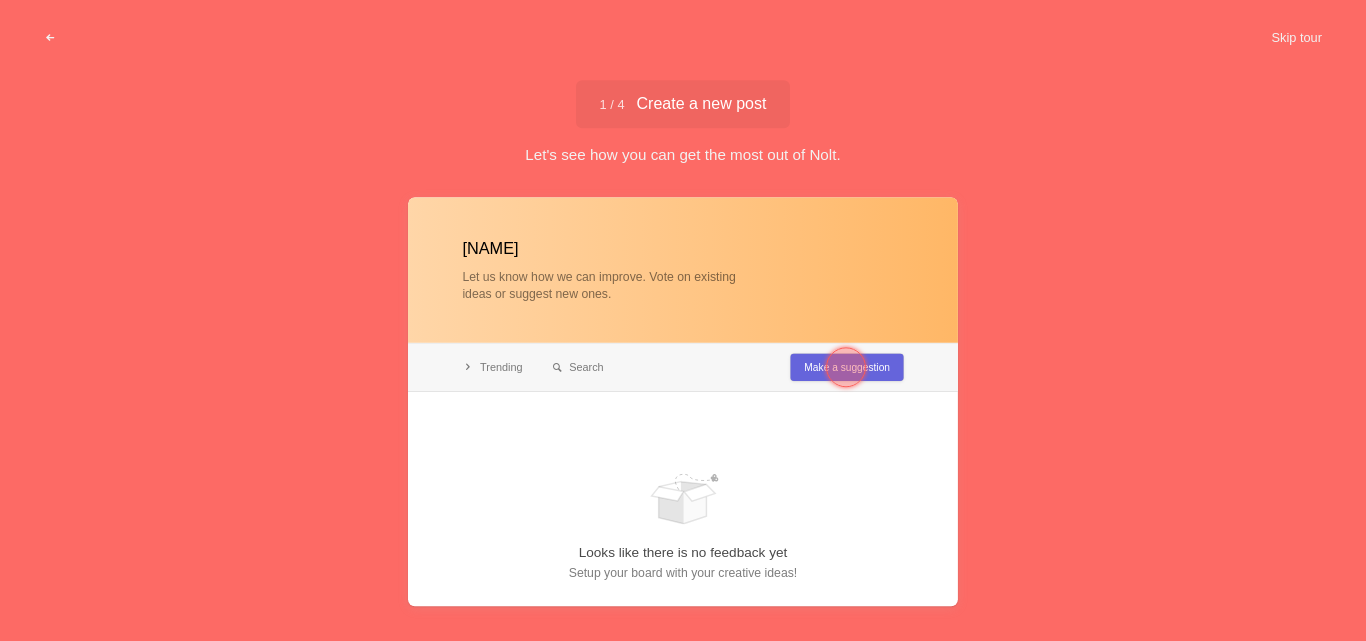 type on "[NAME]" 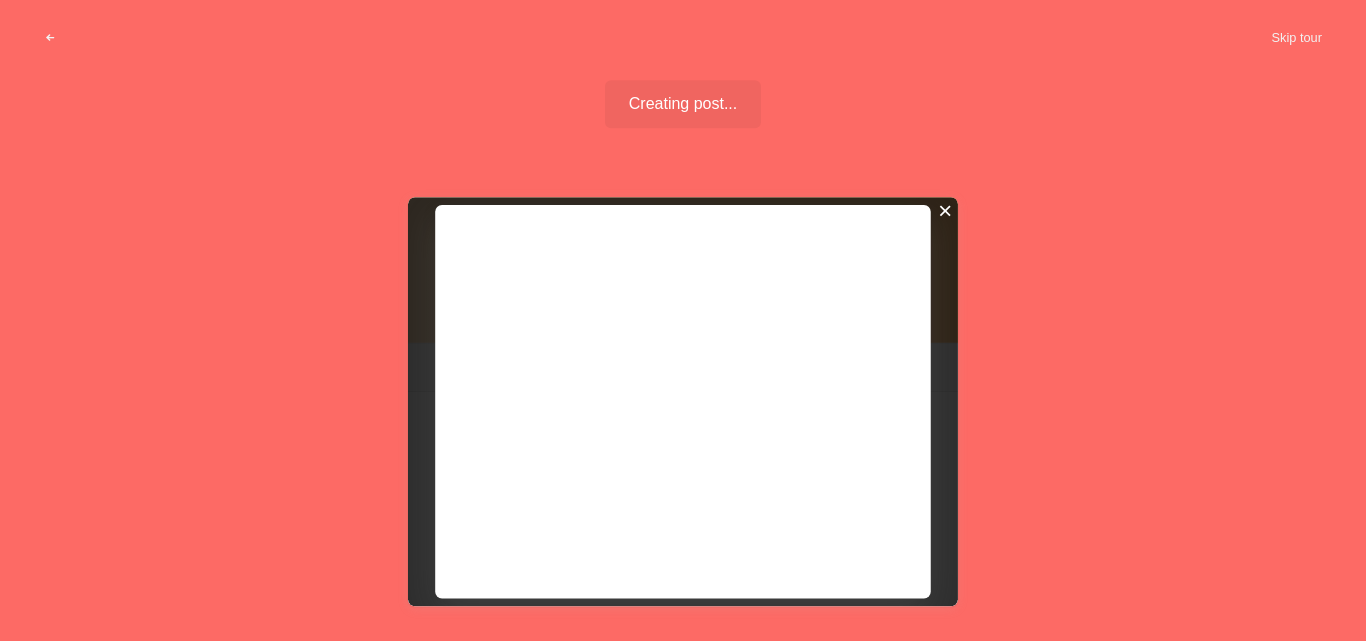 click at bounding box center (945, 211) 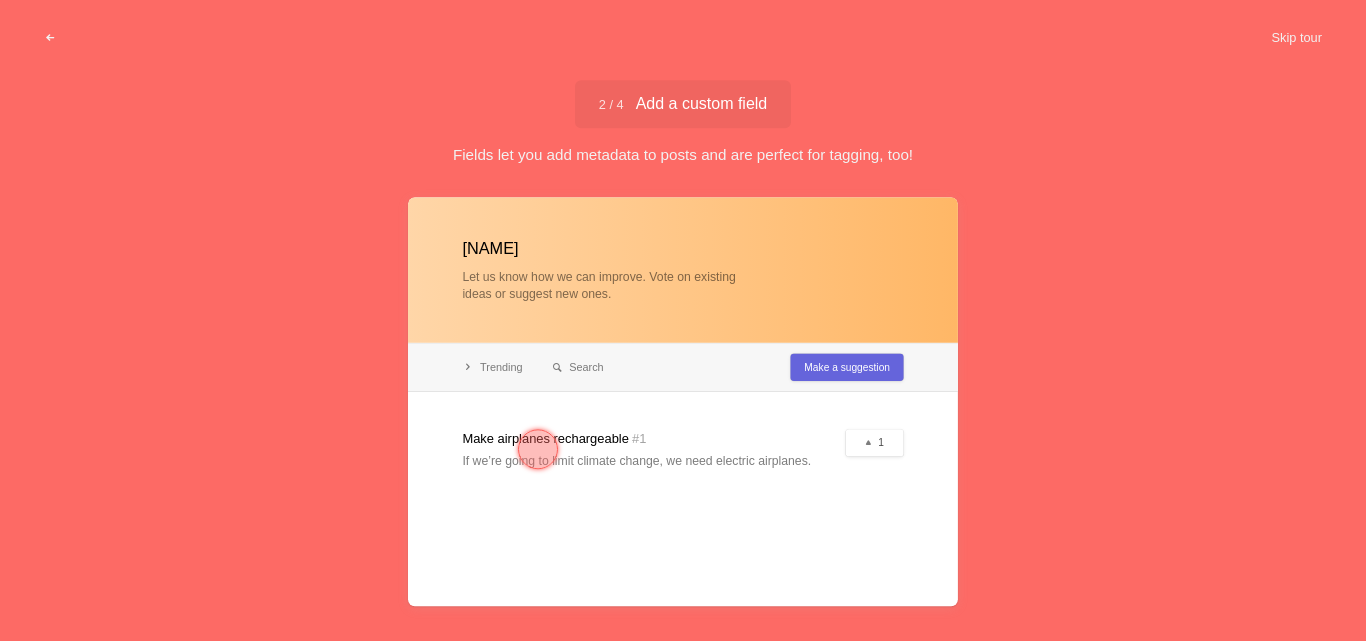 click at bounding box center (683, 401) 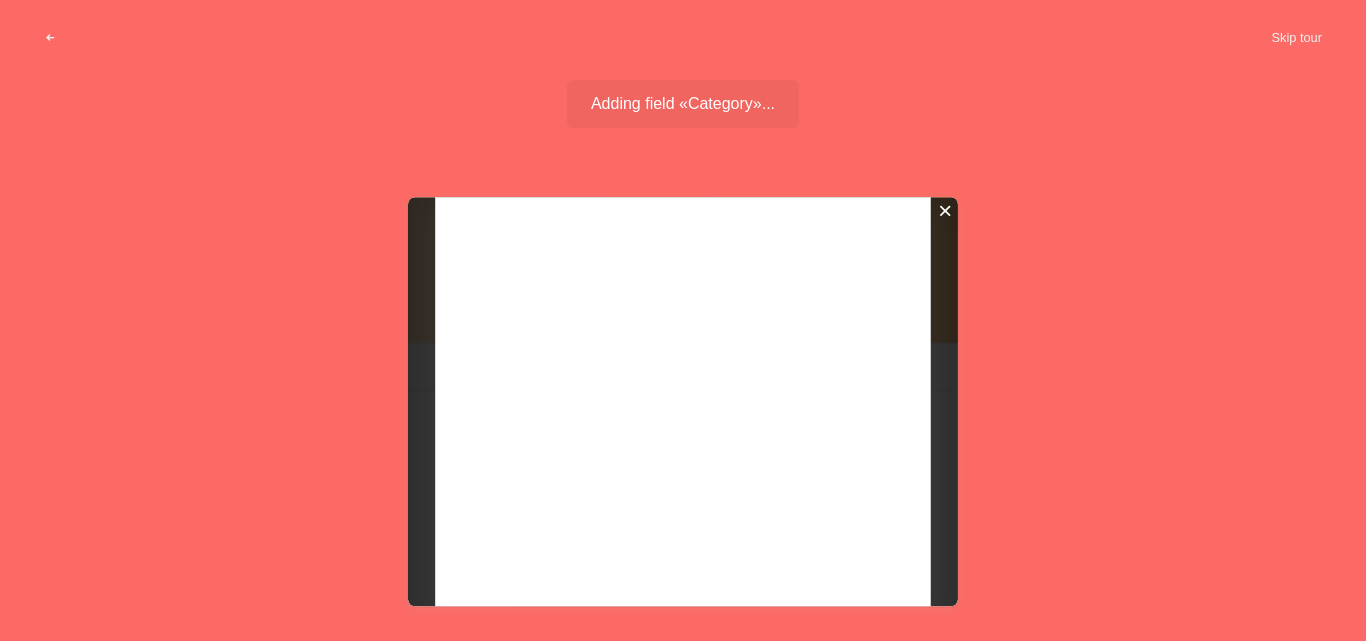 click at bounding box center [945, 211] 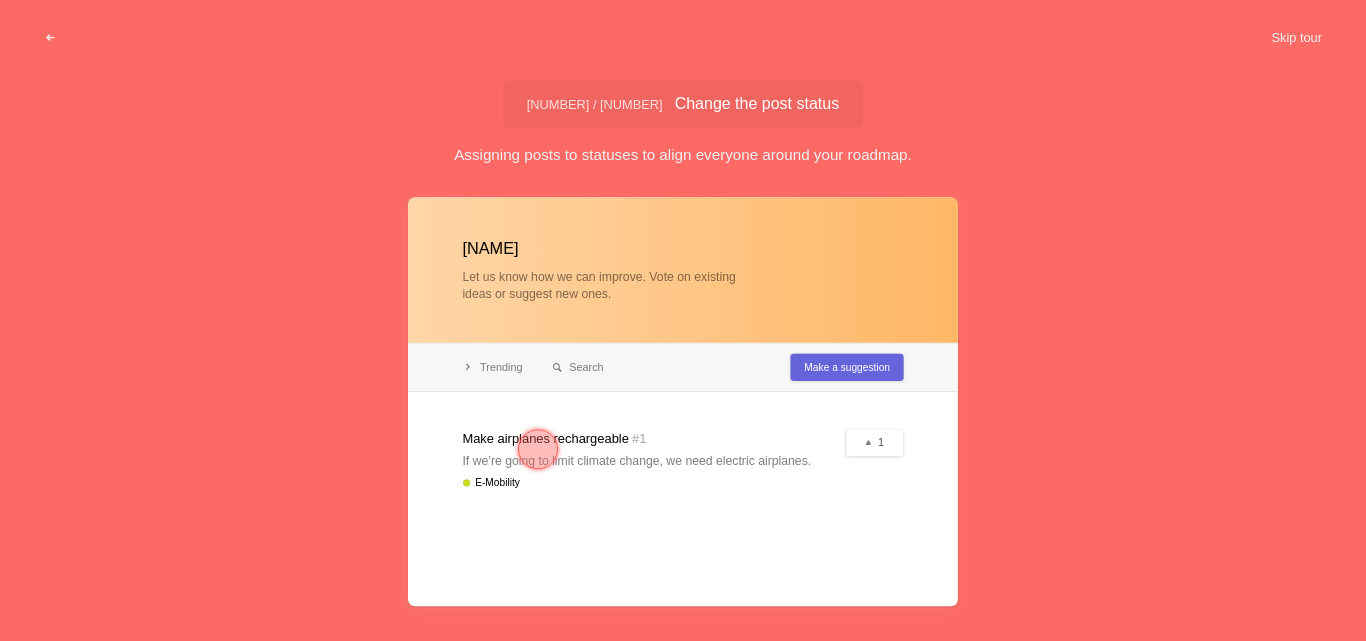 click at bounding box center [538, 449] 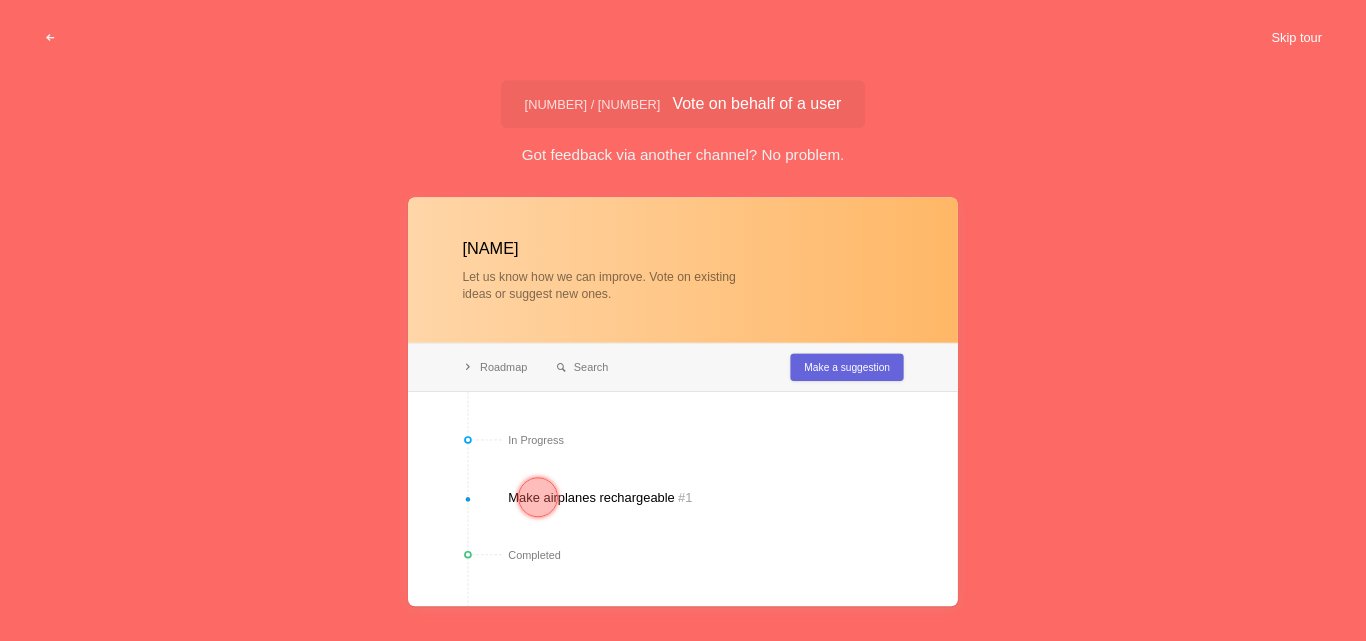 click on "Skip tour" at bounding box center [1296, 38] 